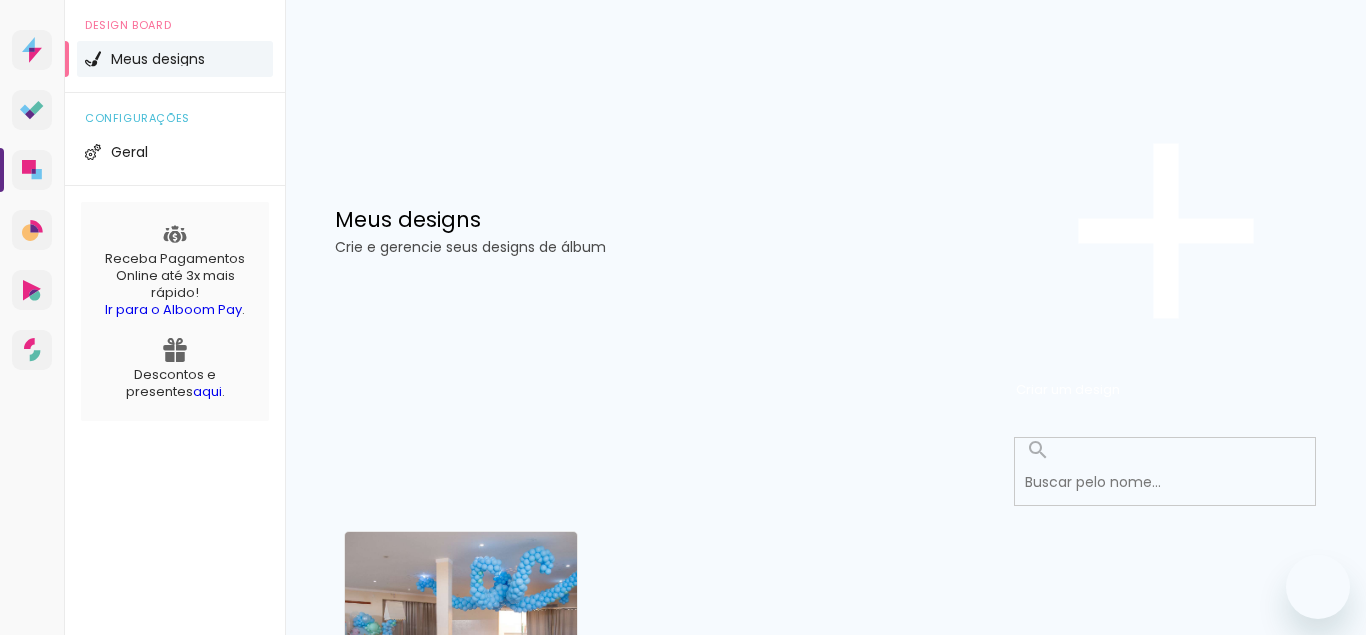 scroll, scrollTop: 0, scrollLeft: 0, axis: both 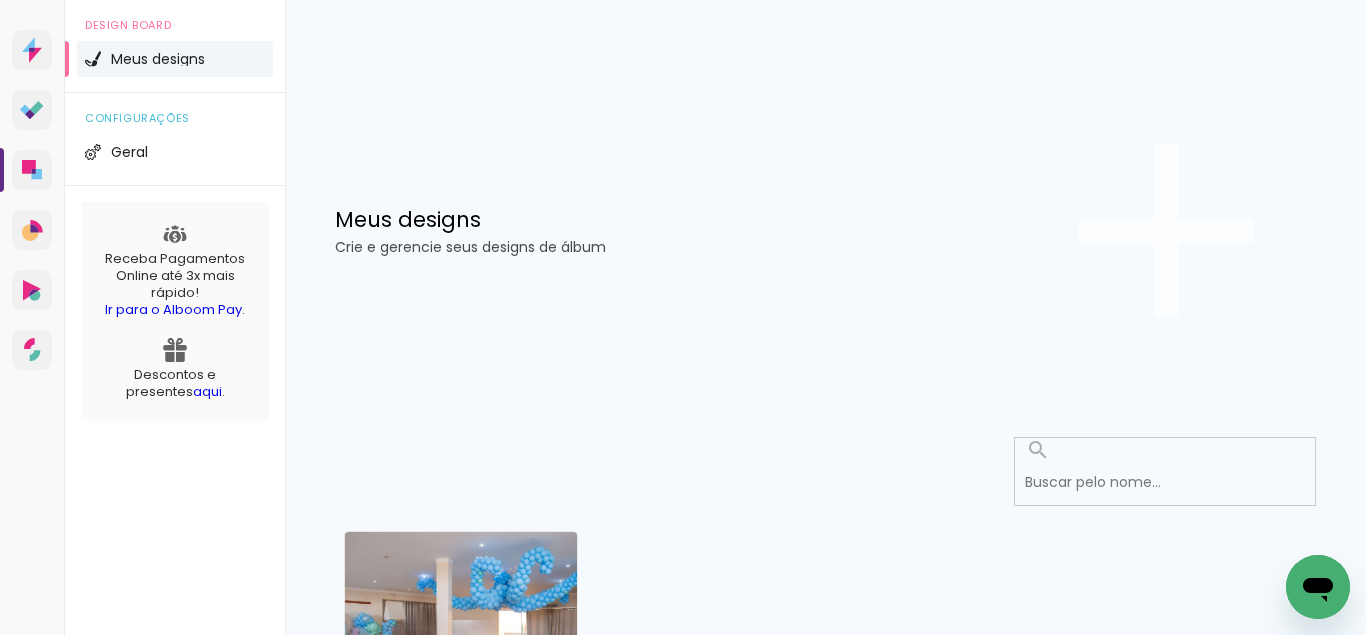 click on "Criar um design" 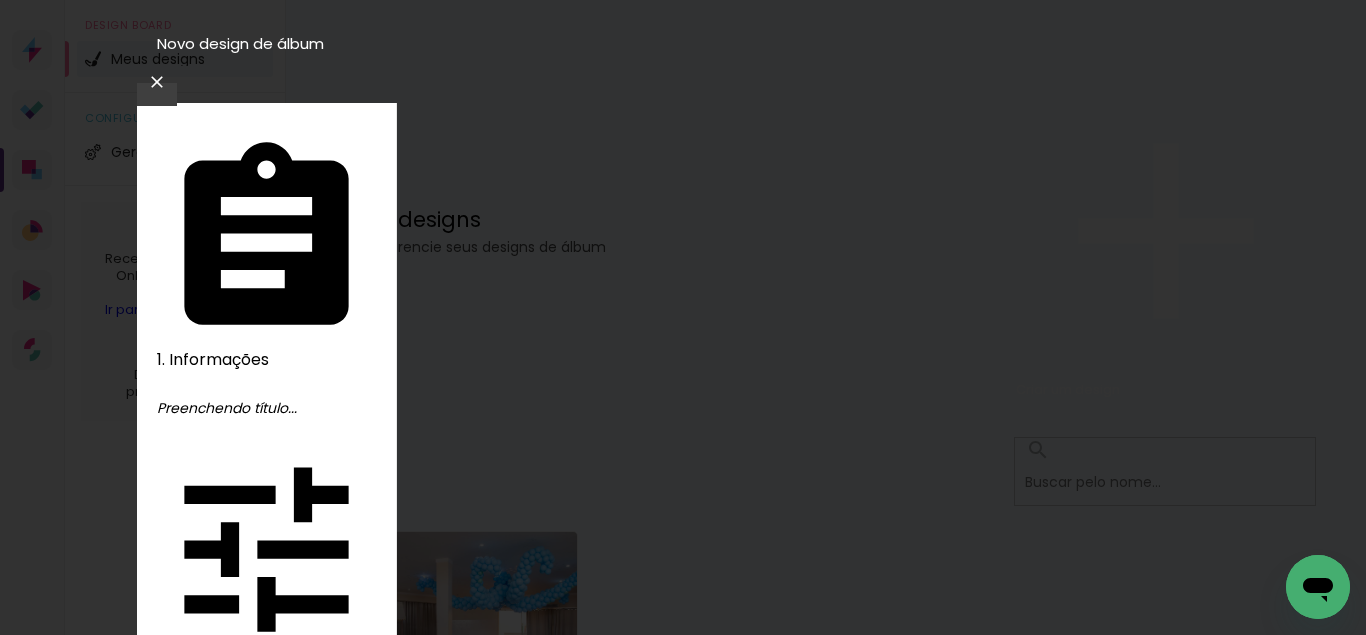 click at bounding box center [683, 1998] 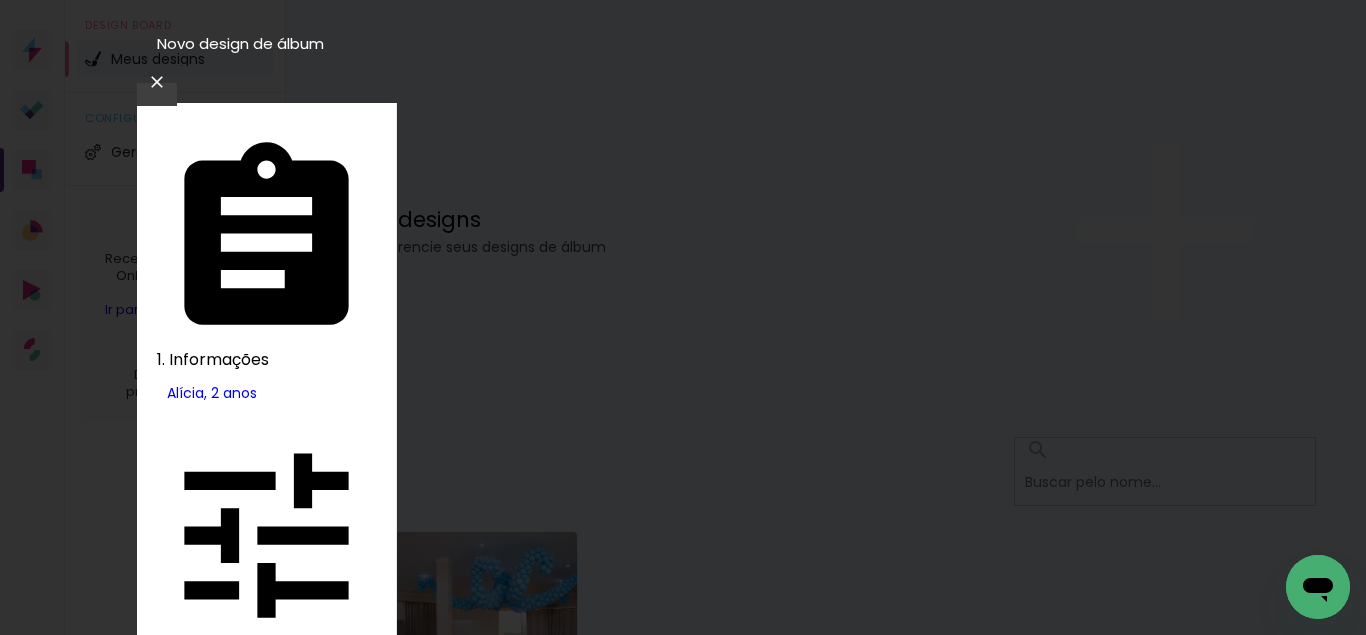 click at bounding box center [325, 2367] 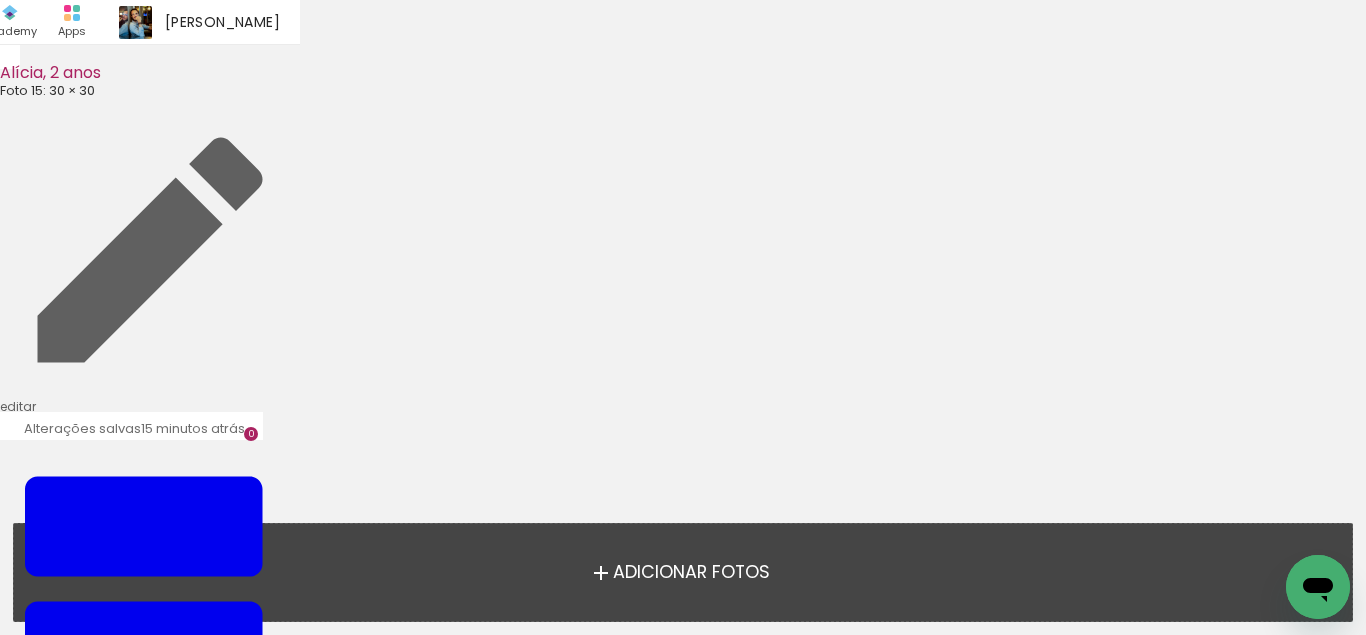 scroll, scrollTop: 63, scrollLeft: 0, axis: vertical 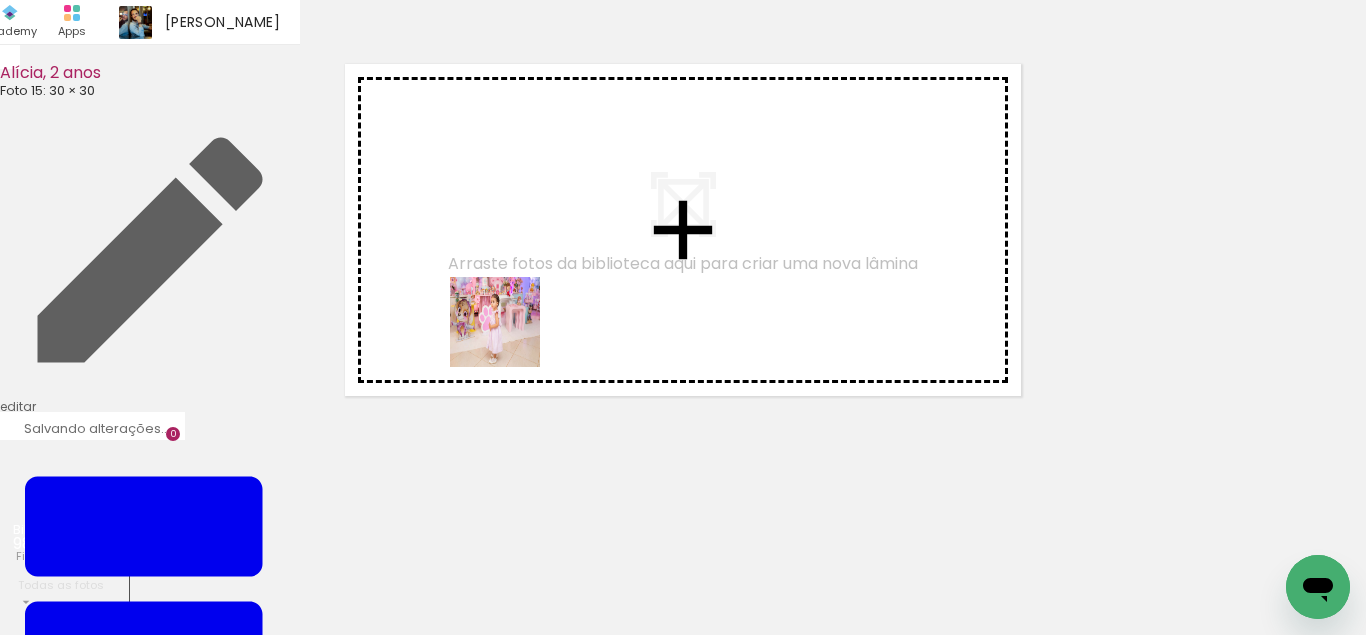 drag, startPoint x: 374, startPoint y: 582, endPoint x: 510, endPoint y: 337, distance: 280.21597 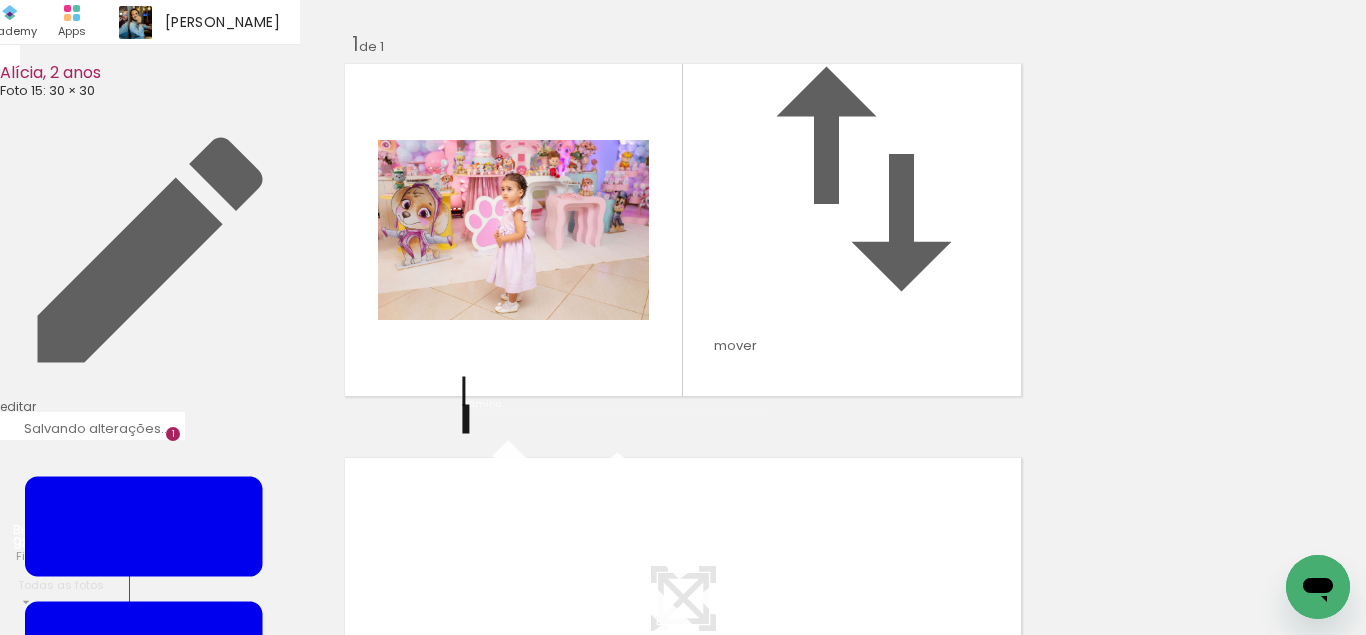 scroll, scrollTop: 163, scrollLeft: 0, axis: vertical 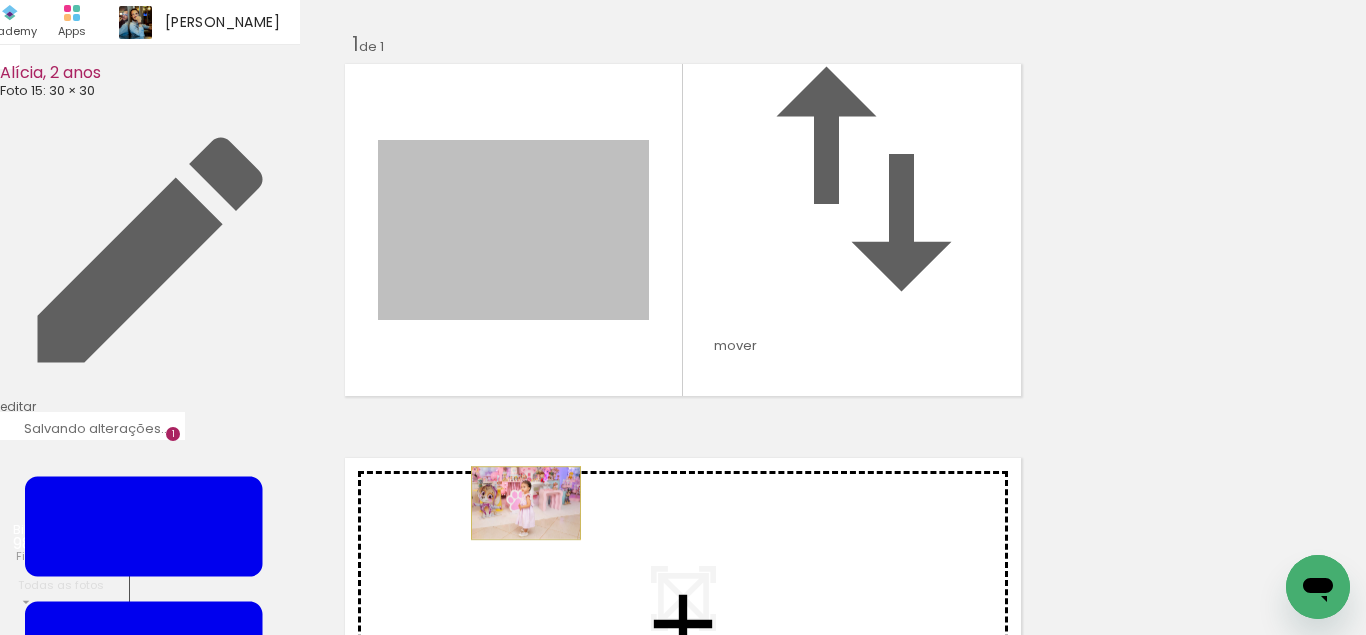 drag, startPoint x: 525, startPoint y: 174, endPoint x: 526, endPoint y: 441, distance: 267.00186 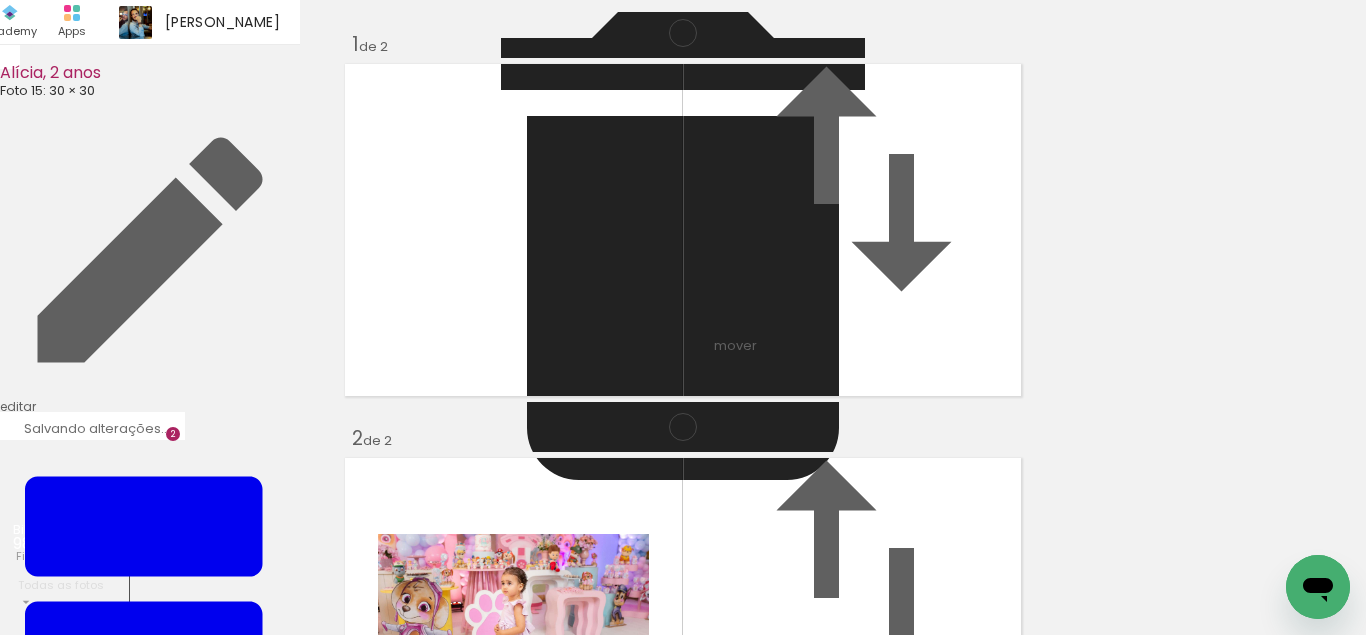 scroll, scrollTop: 419, scrollLeft: 0, axis: vertical 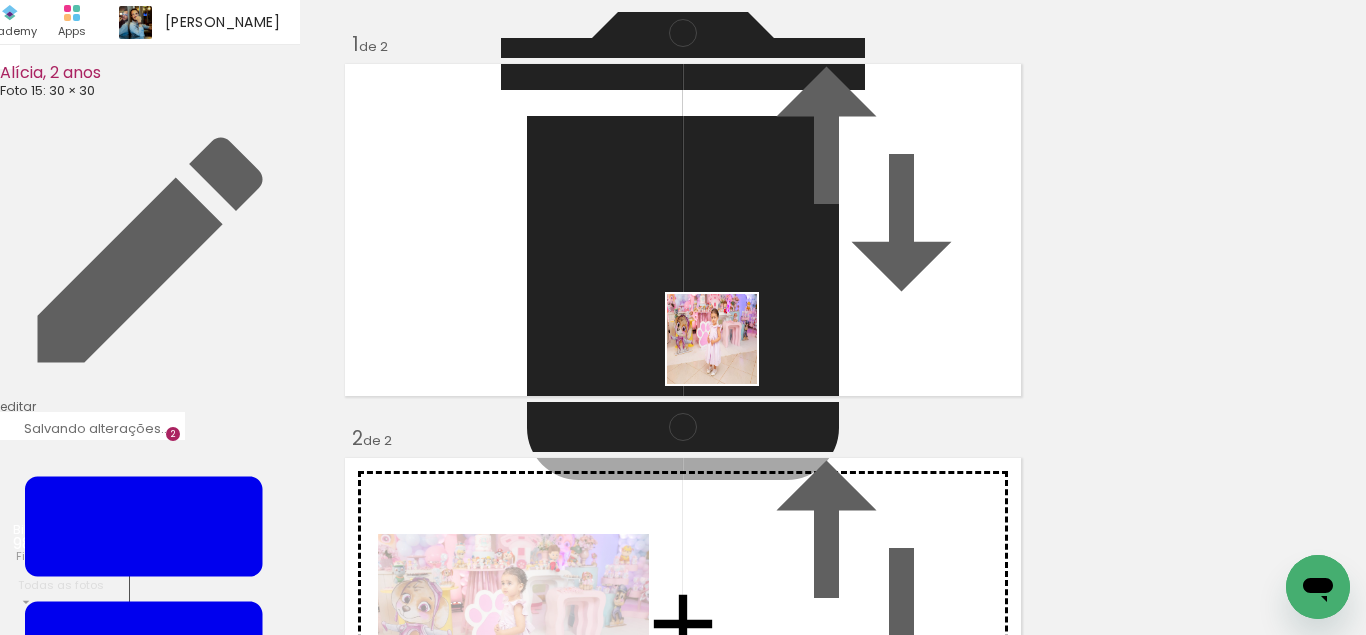drag, startPoint x: 470, startPoint y: 573, endPoint x: 746, endPoint y: 339, distance: 361.84528 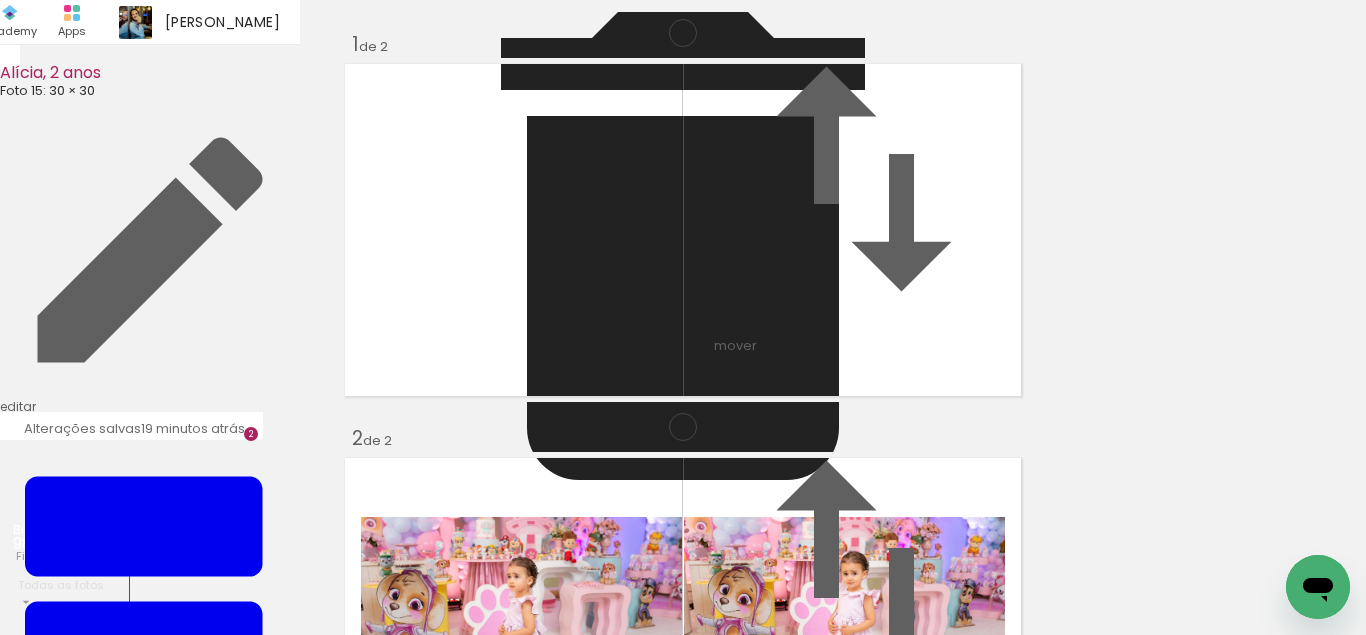 scroll, scrollTop: 557, scrollLeft: 0, axis: vertical 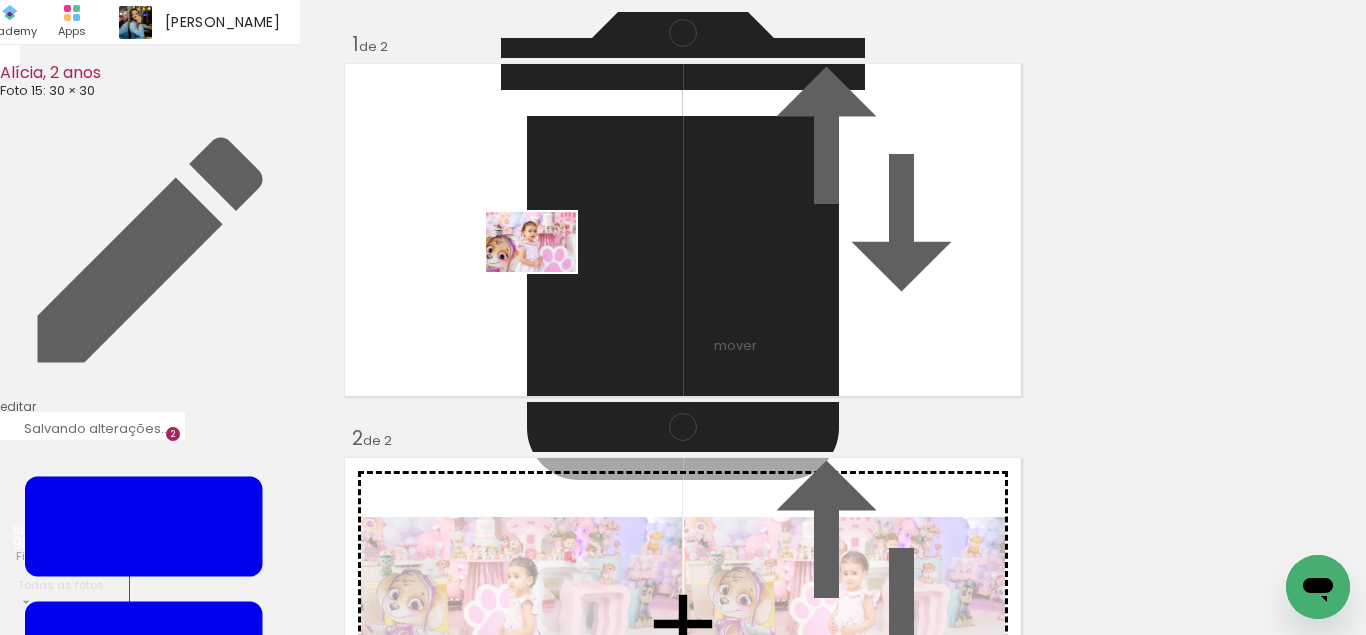 drag, startPoint x: 572, startPoint y: 577, endPoint x: 548, endPoint y: 255, distance: 322.89316 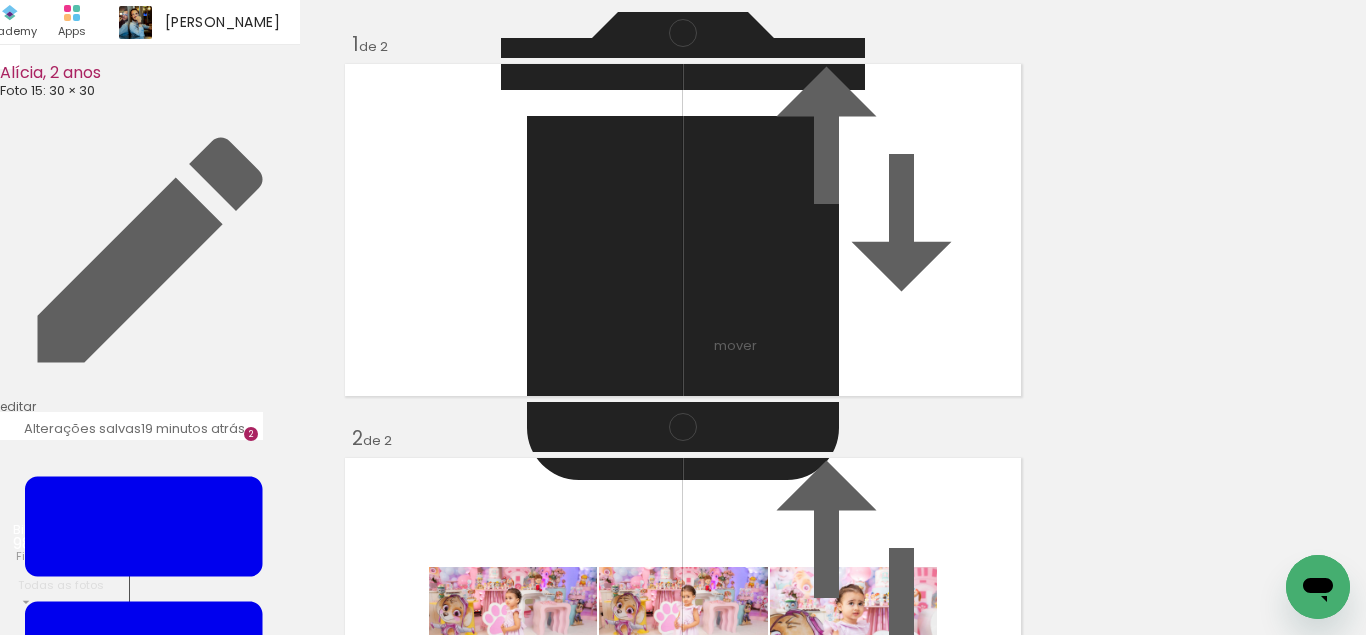 scroll, scrollTop: 419, scrollLeft: 0, axis: vertical 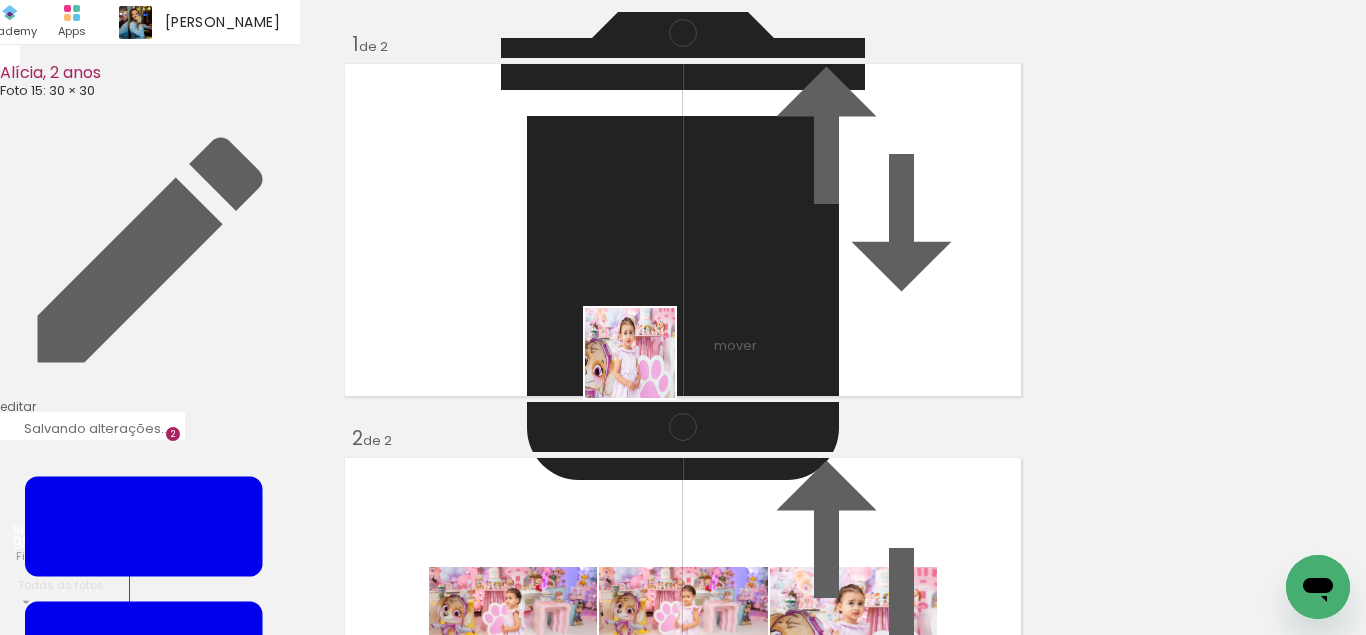 drag, startPoint x: 667, startPoint y: 408, endPoint x: 756, endPoint y: 543, distance: 161.69725 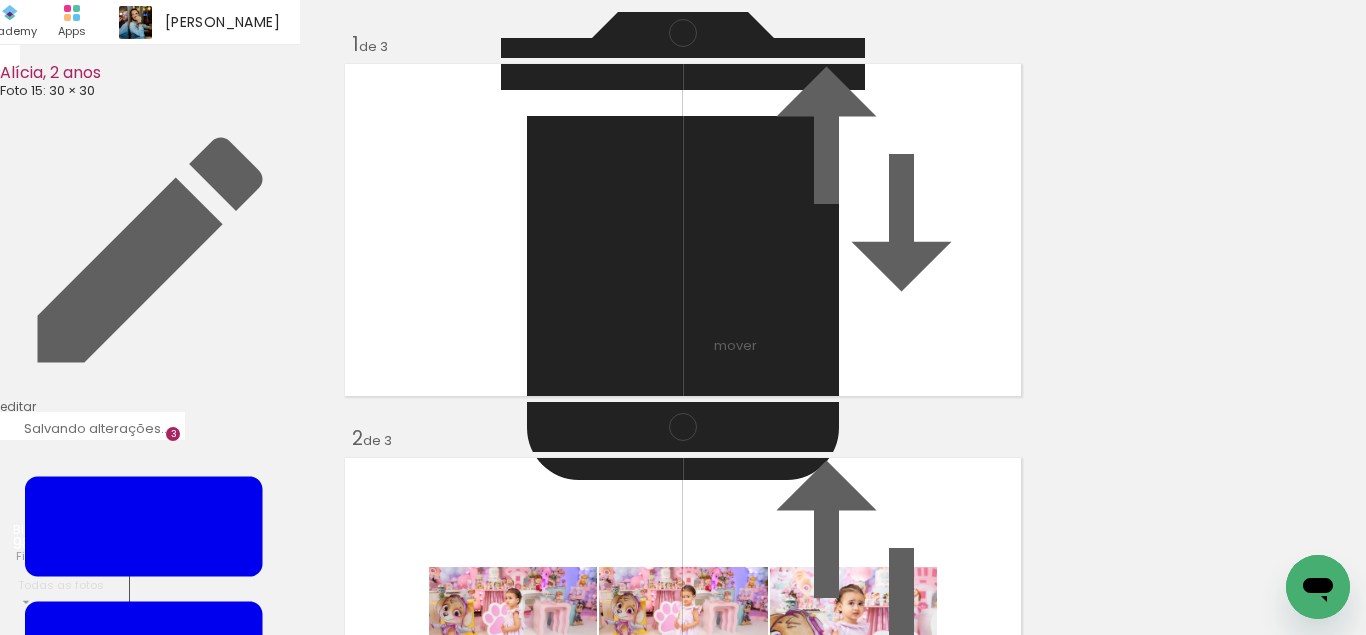 scroll, scrollTop: 813, scrollLeft: 0, axis: vertical 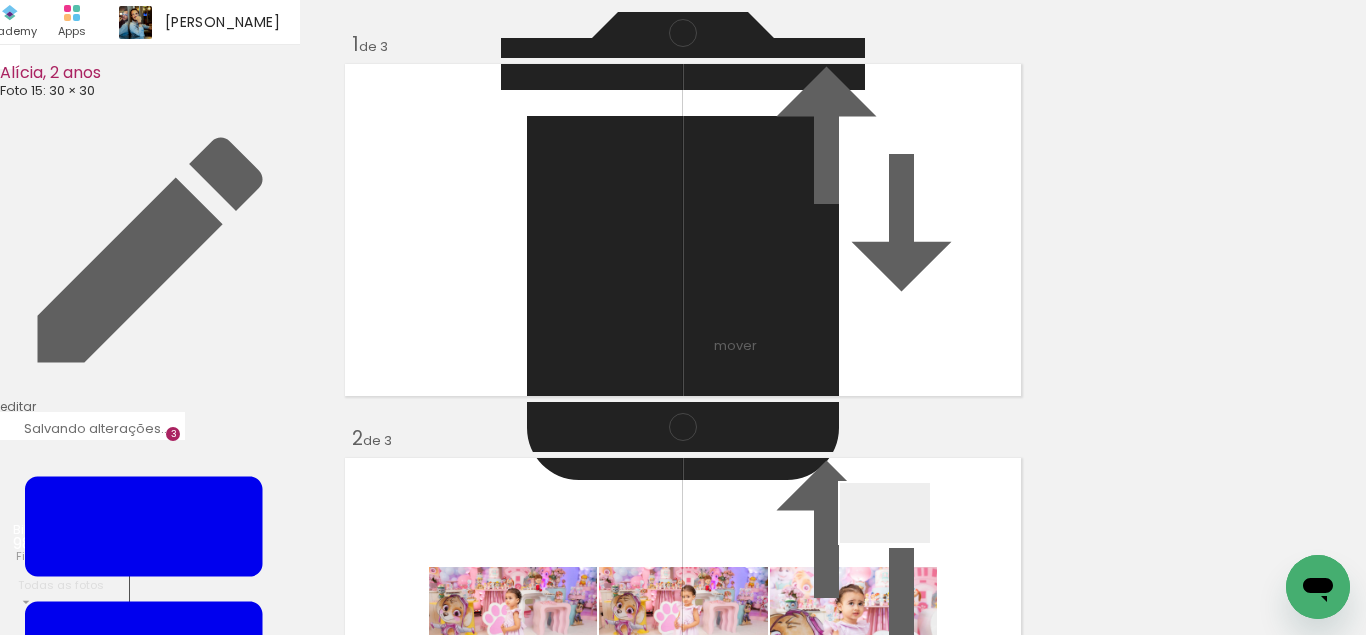 drag, startPoint x: 907, startPoint y: 573, endPoint x: 1029, endPoint y: 582, distance: 122.33152 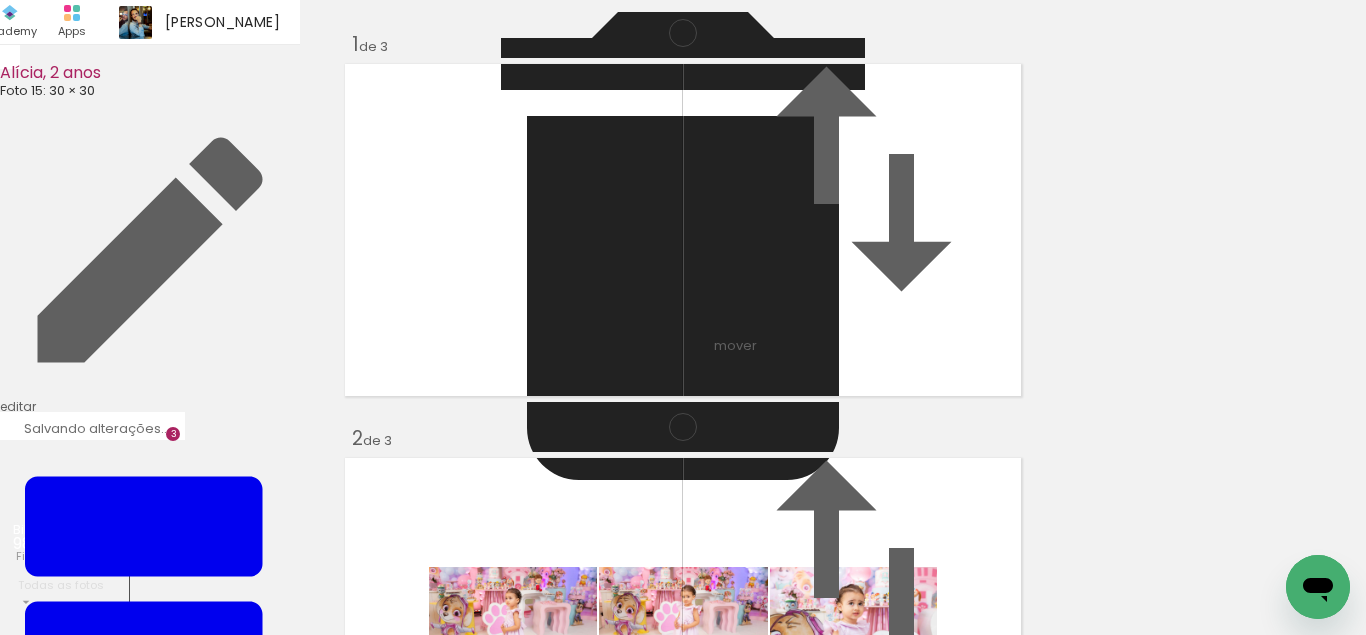 drag, startPoint x: 1029, startPoint y: 582, endPoint x: 1160, endPoint y: 589, distance: 131.18689 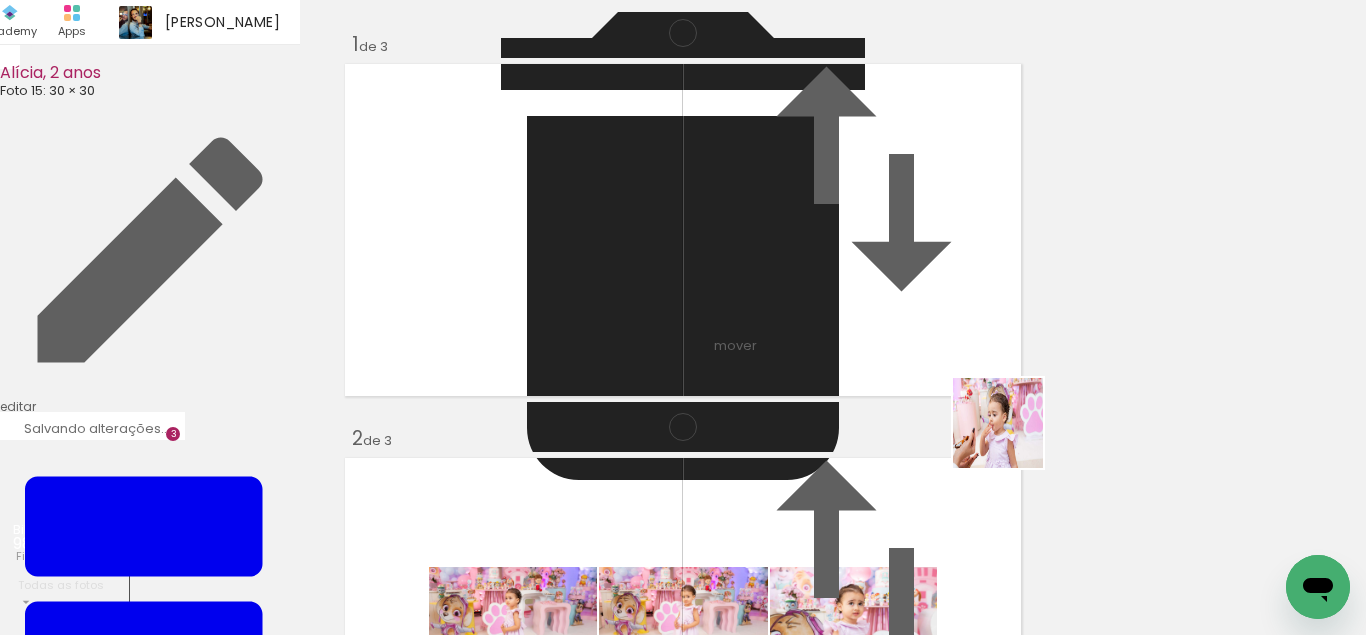drag, startPoint x: 1134, startPoint y: 599, endPoint x: 909, endPoint y: 329, distance: 351.46124 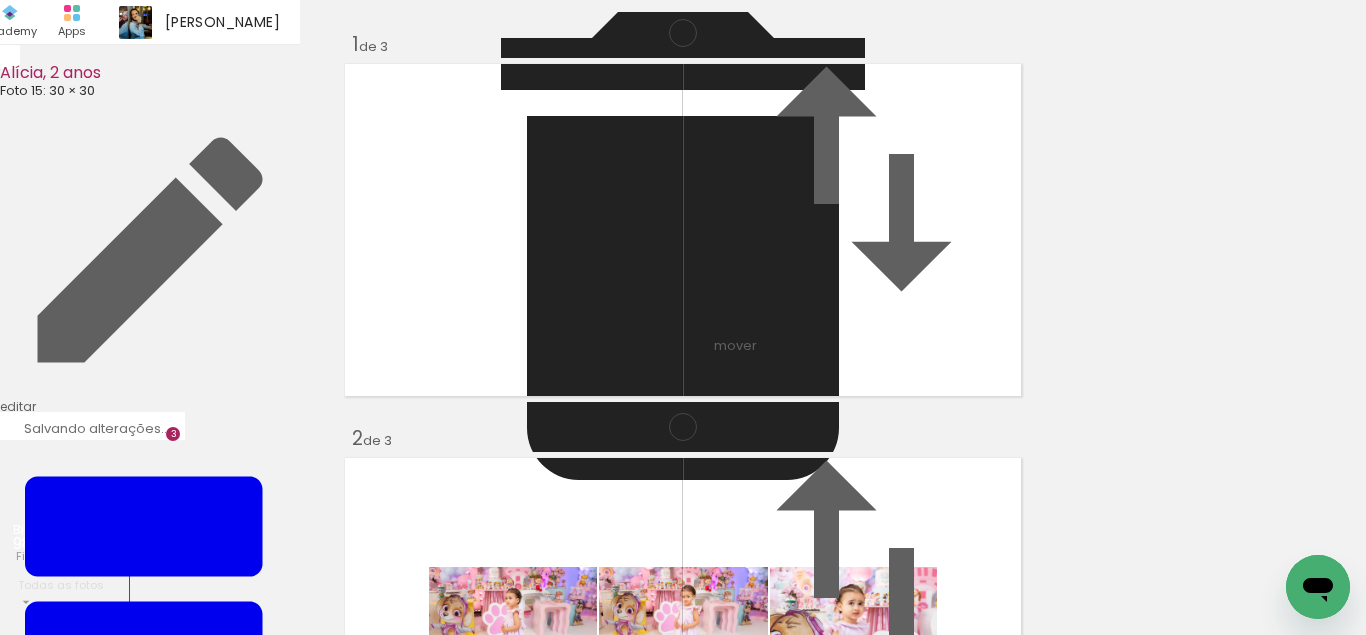 click at bounding box center (617, 2142) 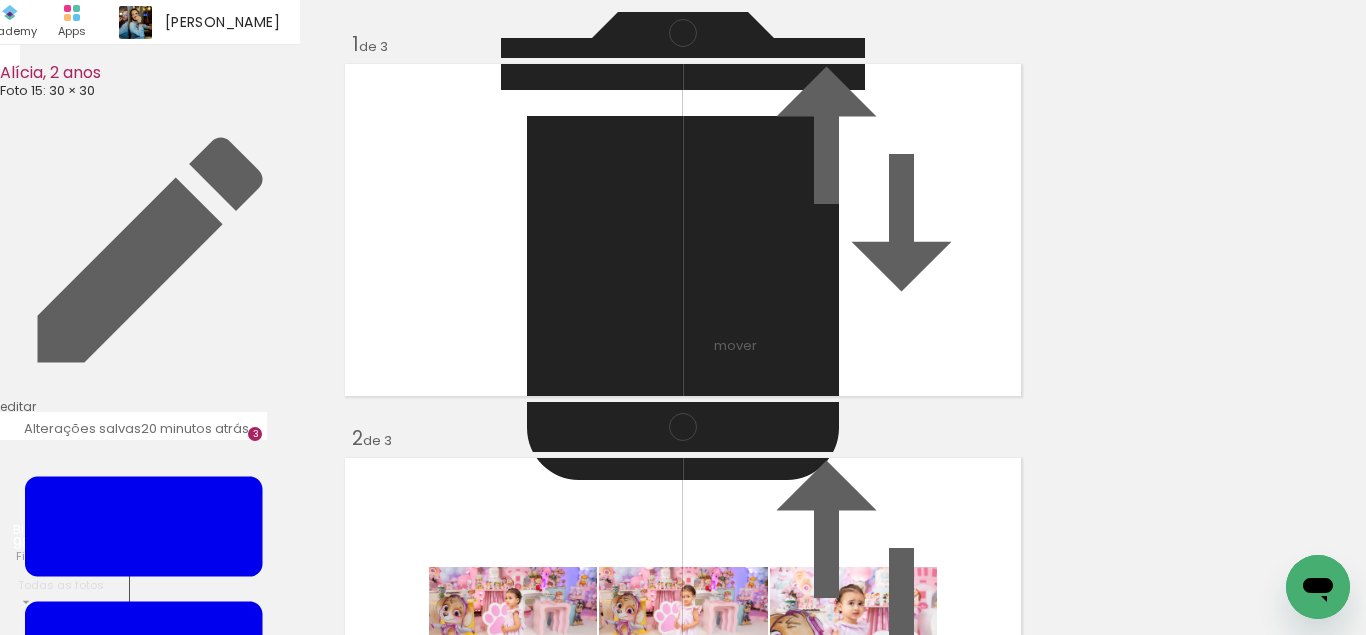 scroll, scrollTop: 414, scrollLeft: 0, axis: vertical 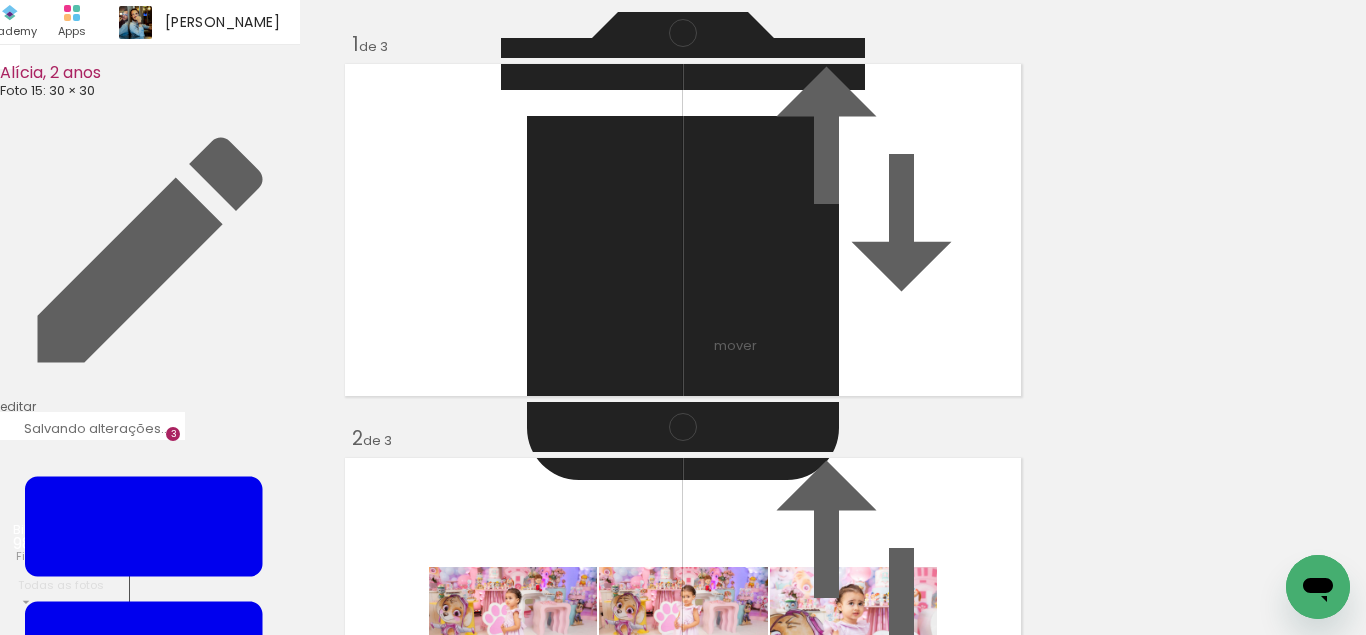 click at bounding box center [617, 1748] 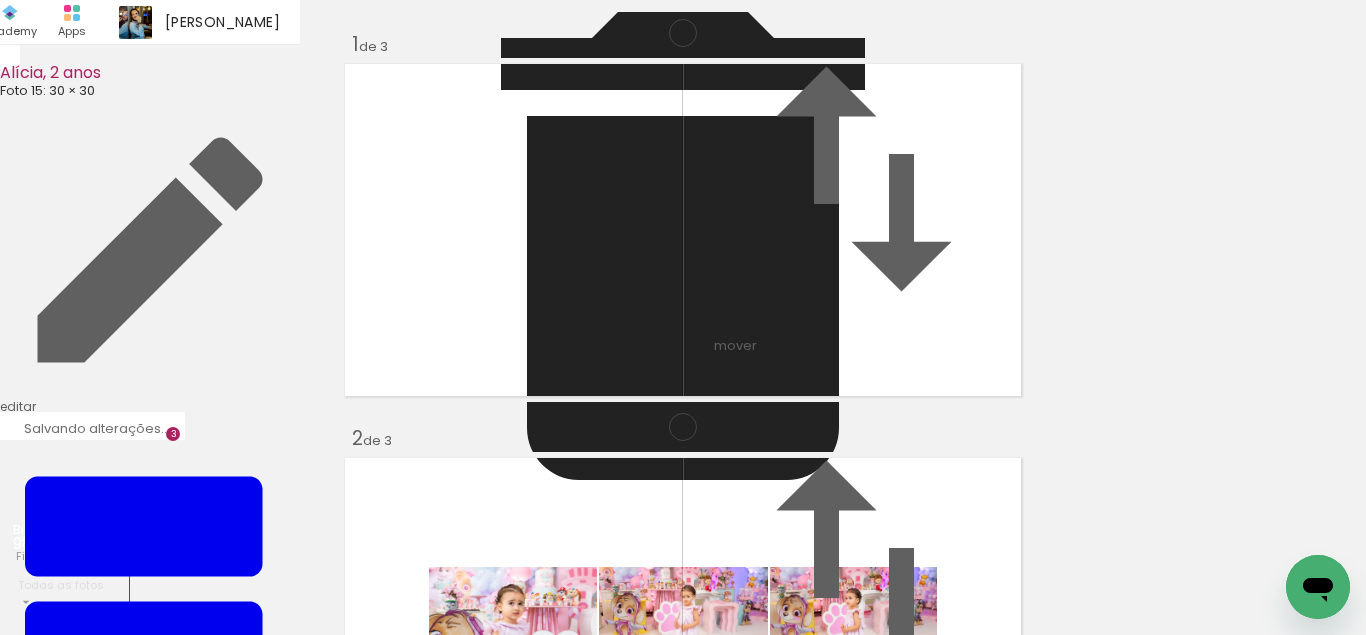 click at bounding box center (617, 1748) 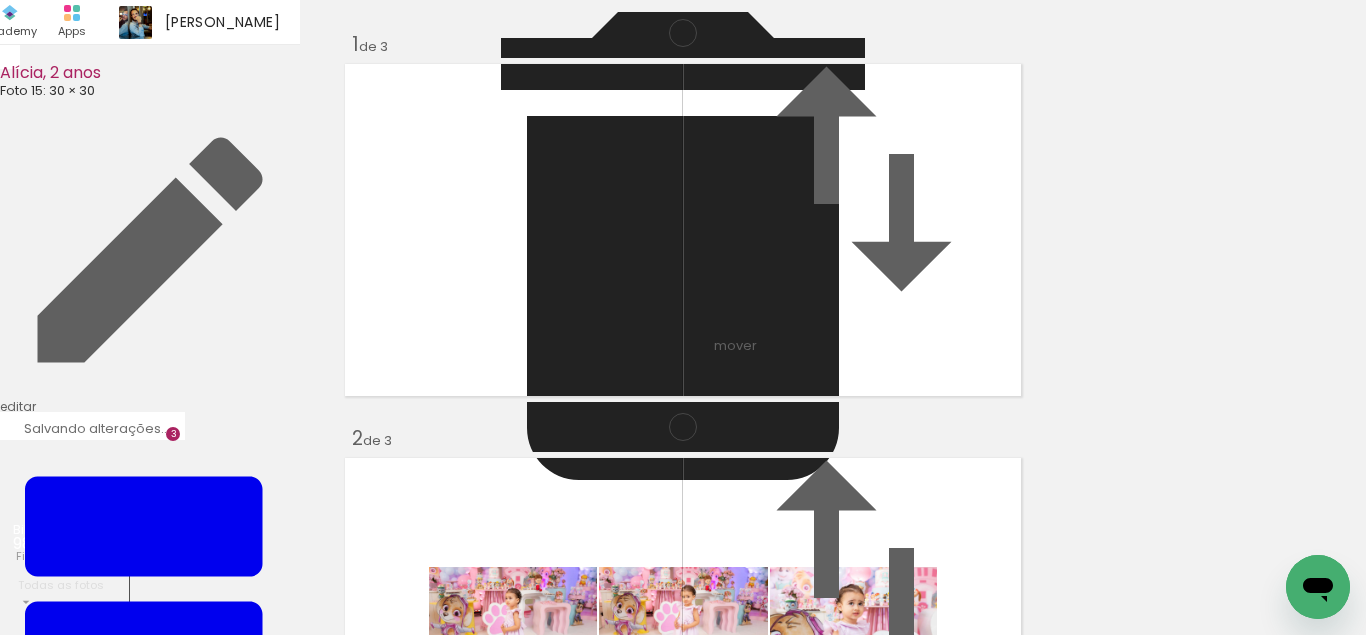 click at bounding box center [605, 1559] 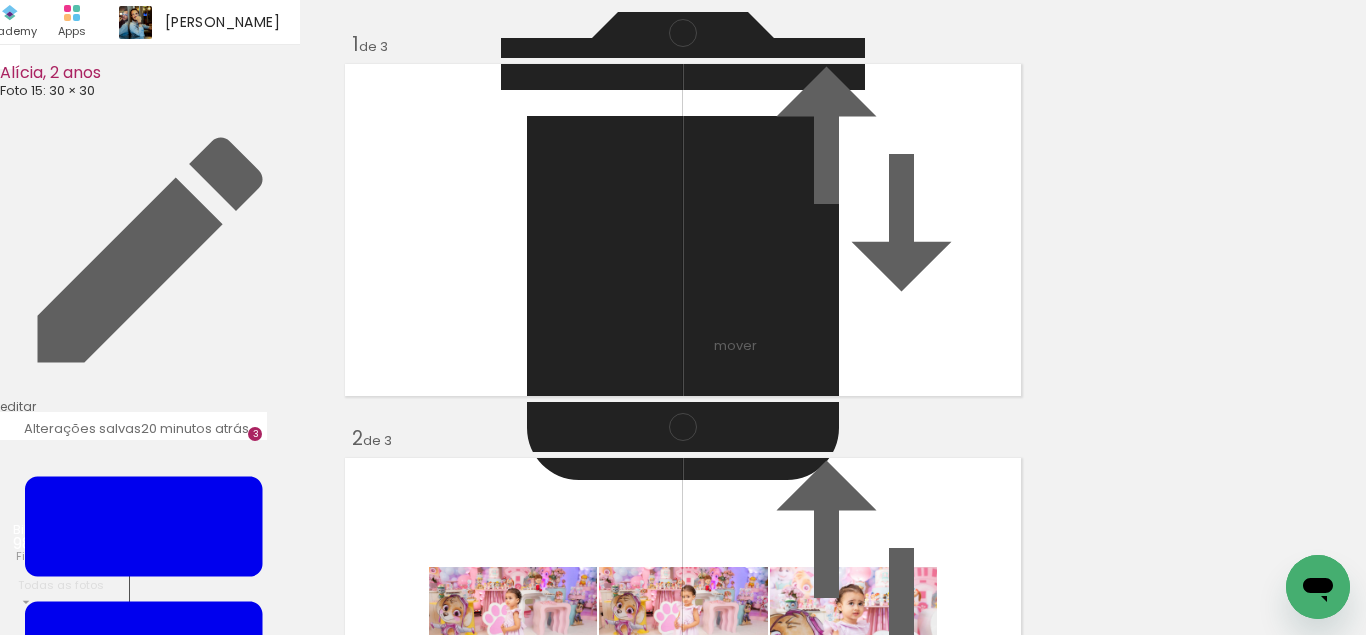 click at bounding box center [605, 1559] 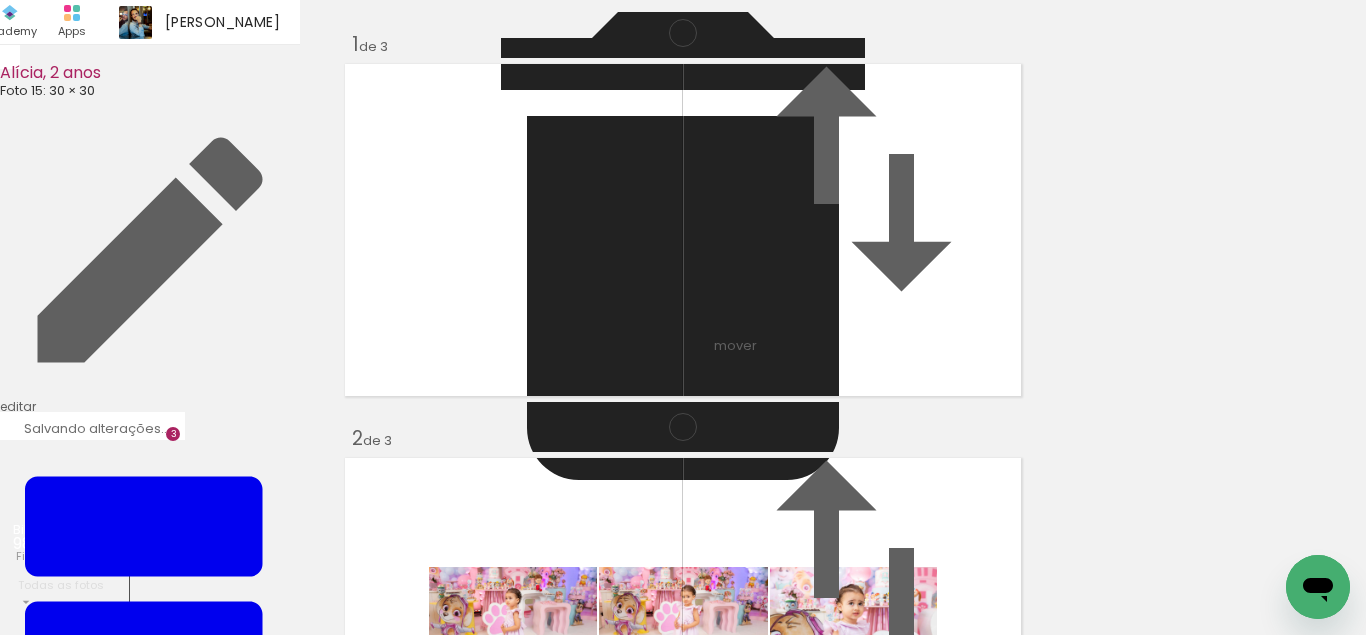 click at bounding box center [617, 1559] 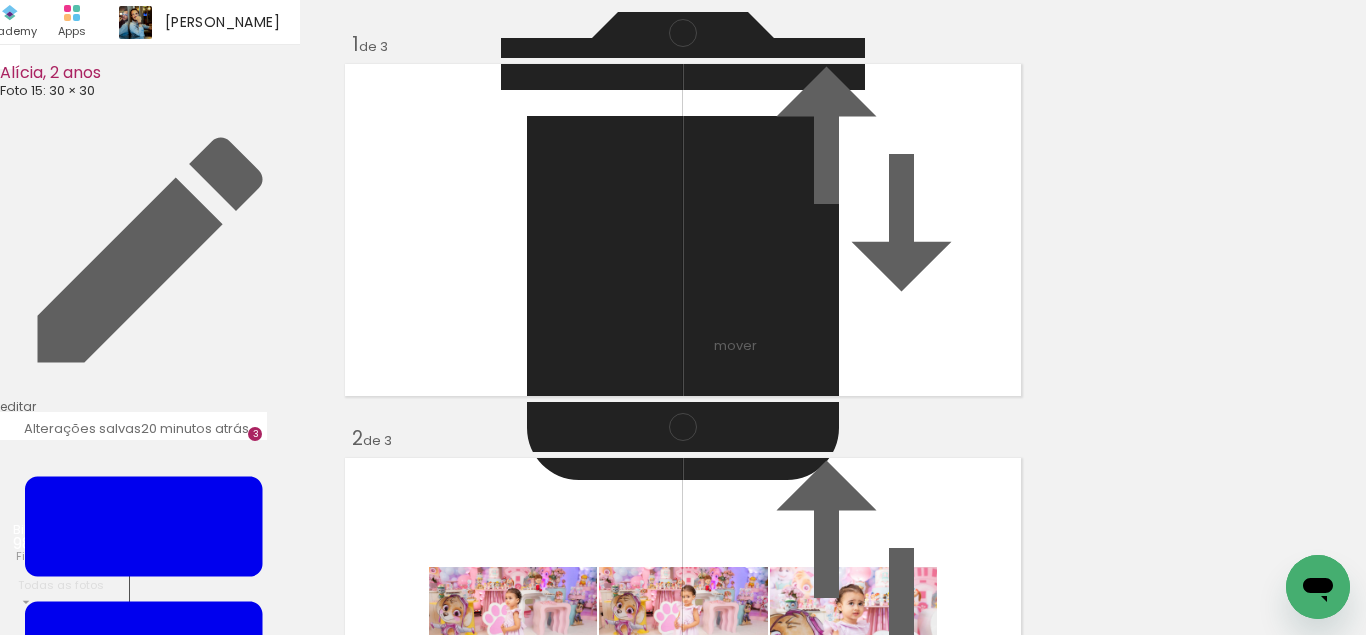 scroll, scrollTop: 971, scrollLeft: 0, axis: vertical 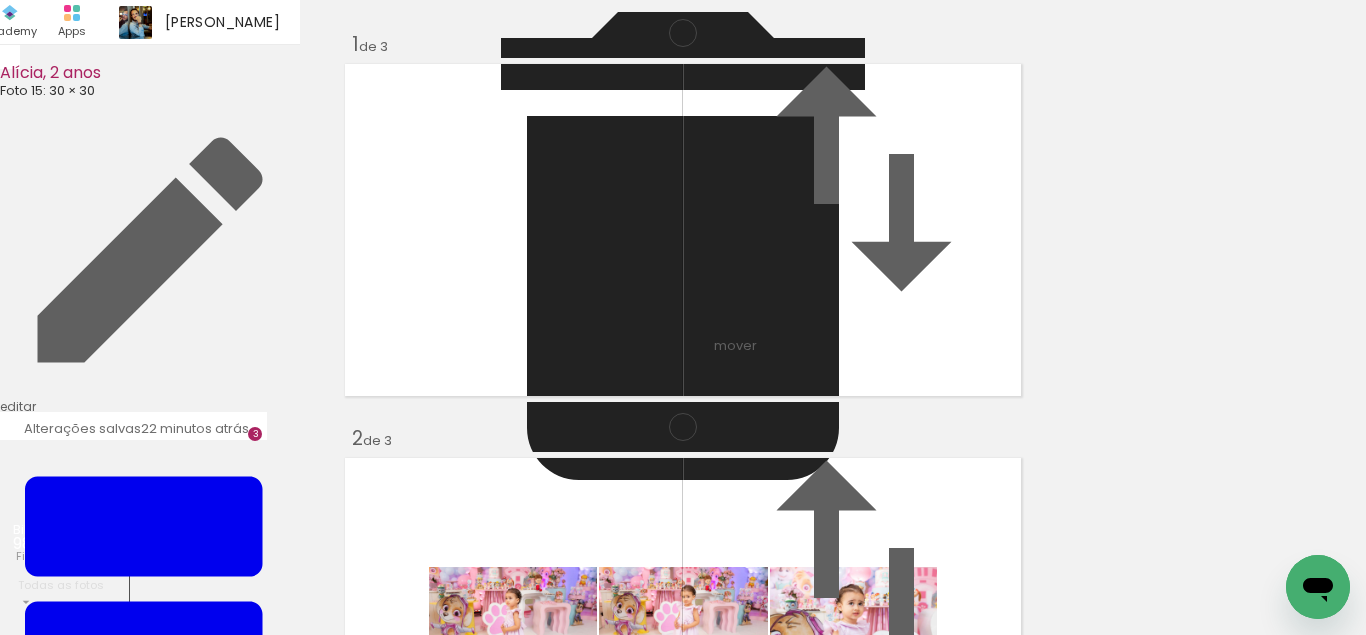 click at bounding box center (629, 1559) 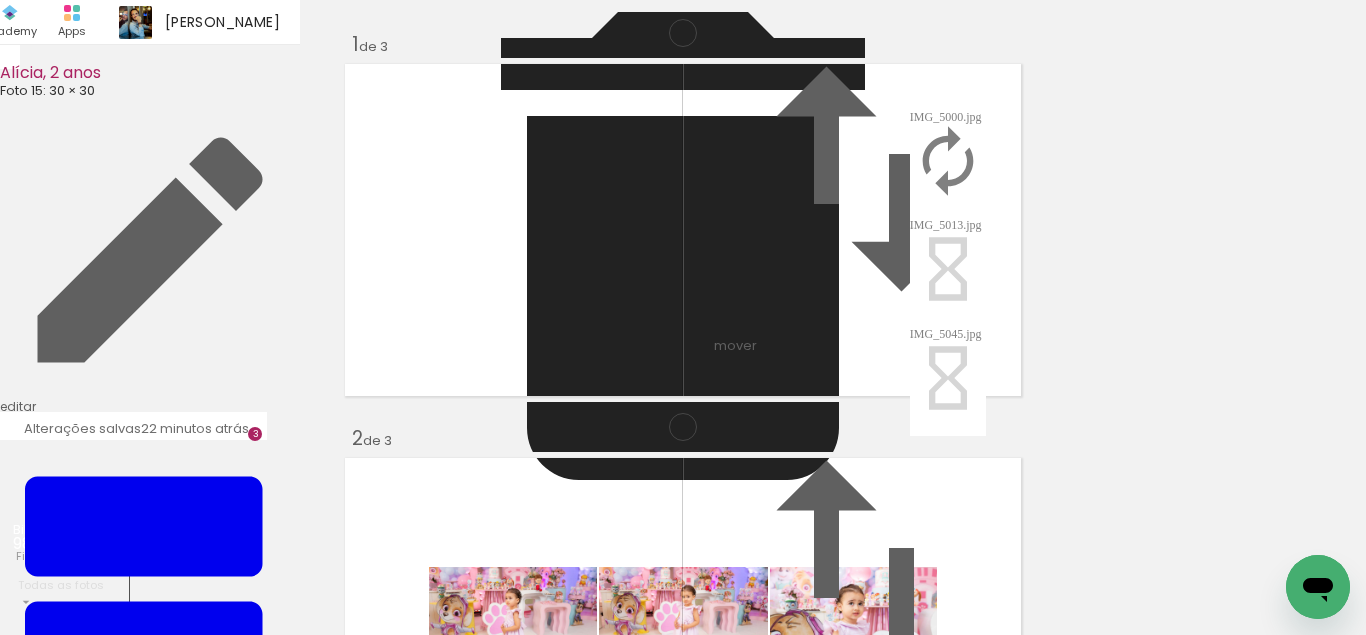click on "Inserir lâmina 1  de 3  Inserir lâmina 2  de 3  Inserir lâmina 3  de 3" at bounding box center [683, 795] 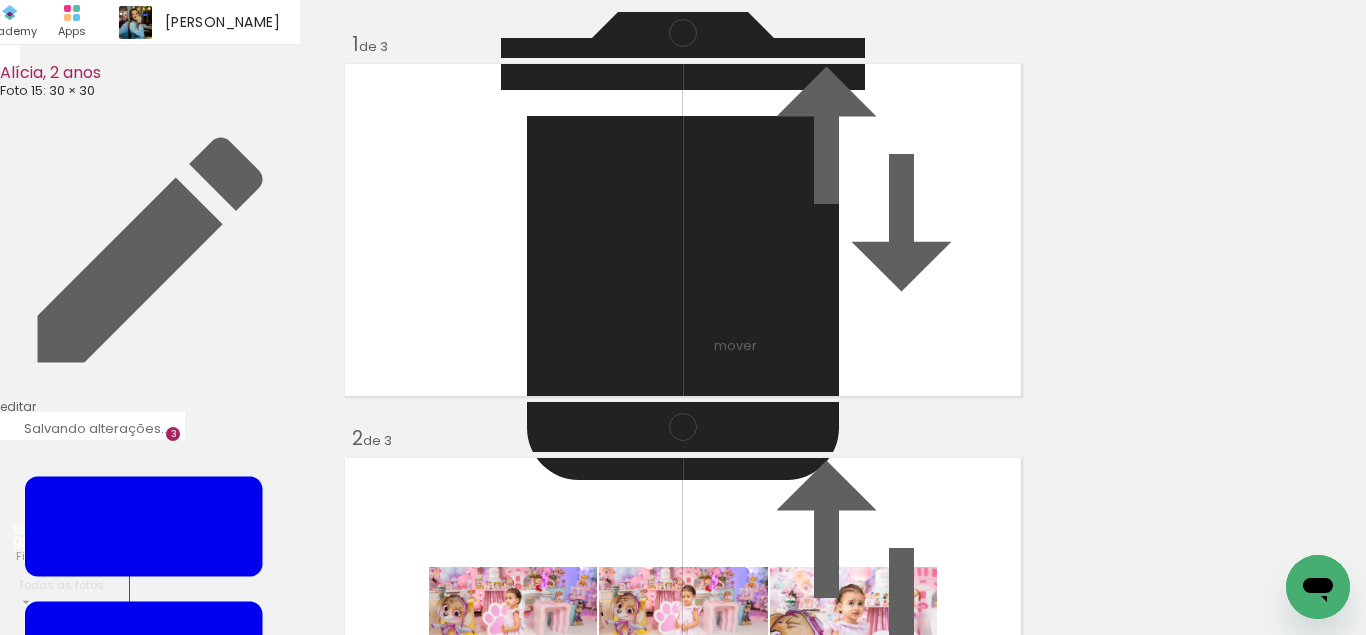 scroll, scrollTop: 966, scrollLeft: 0, axis: vertical 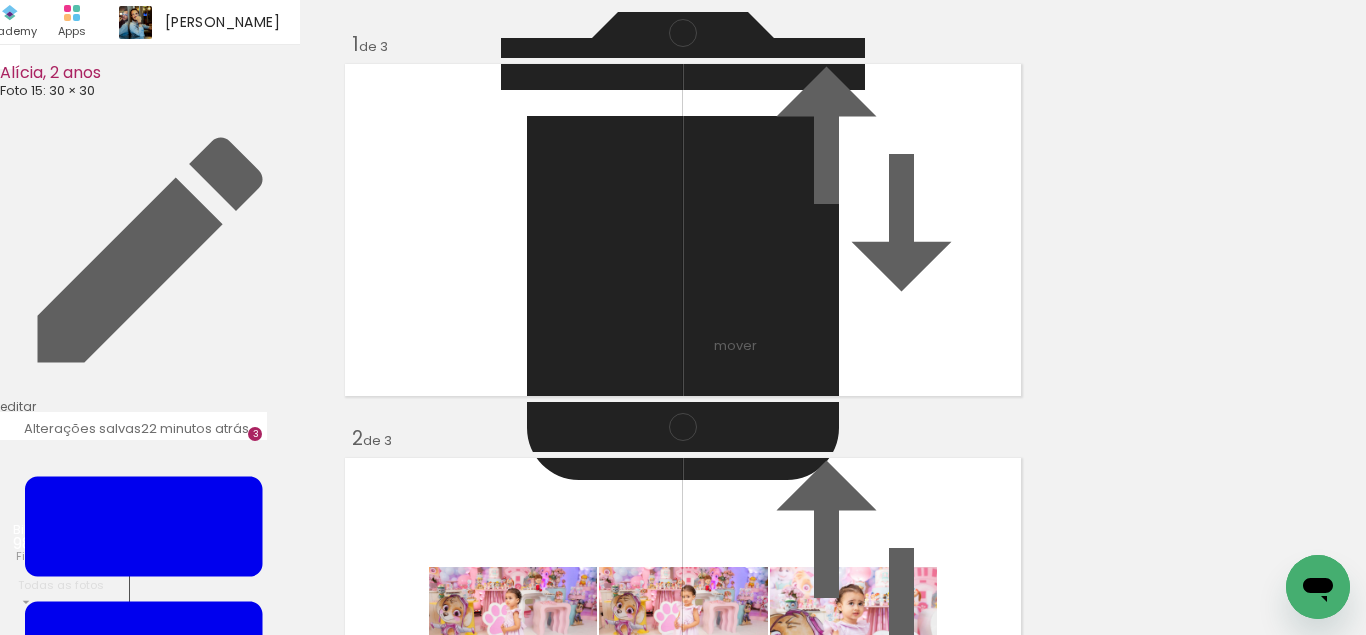 click at bounding box center (617, 1953) 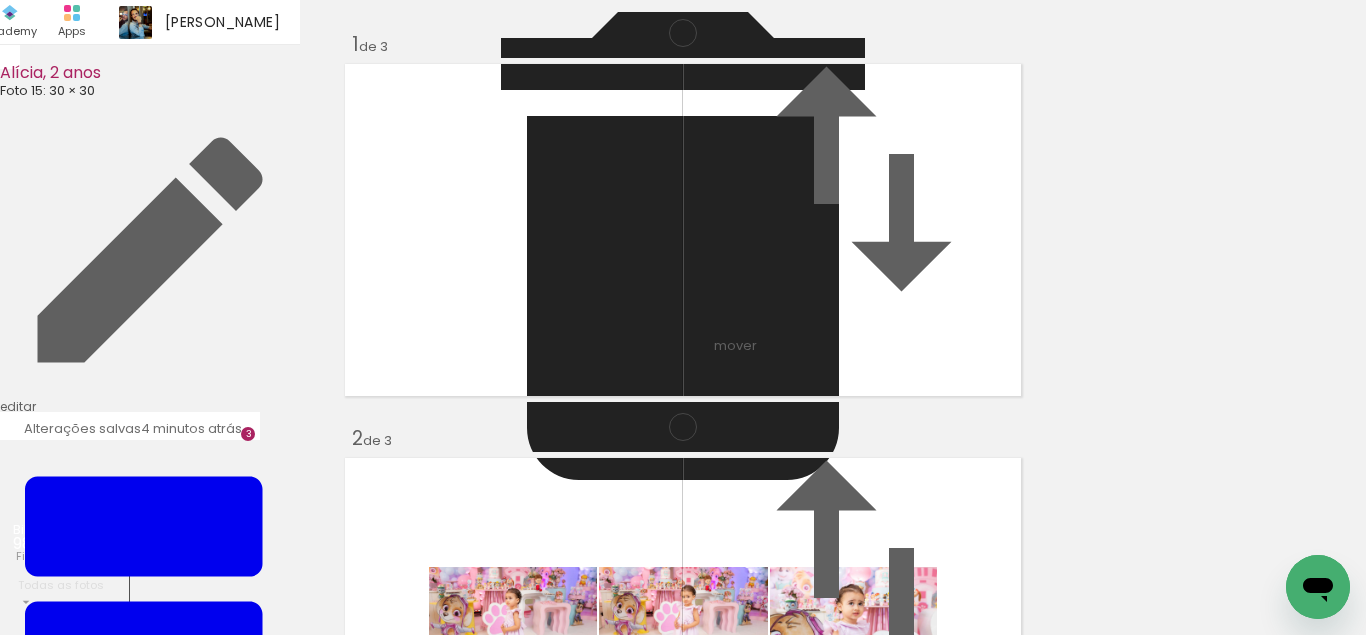 scroll, scrollTop: 414, scrollLeft: 0, axis: vertical 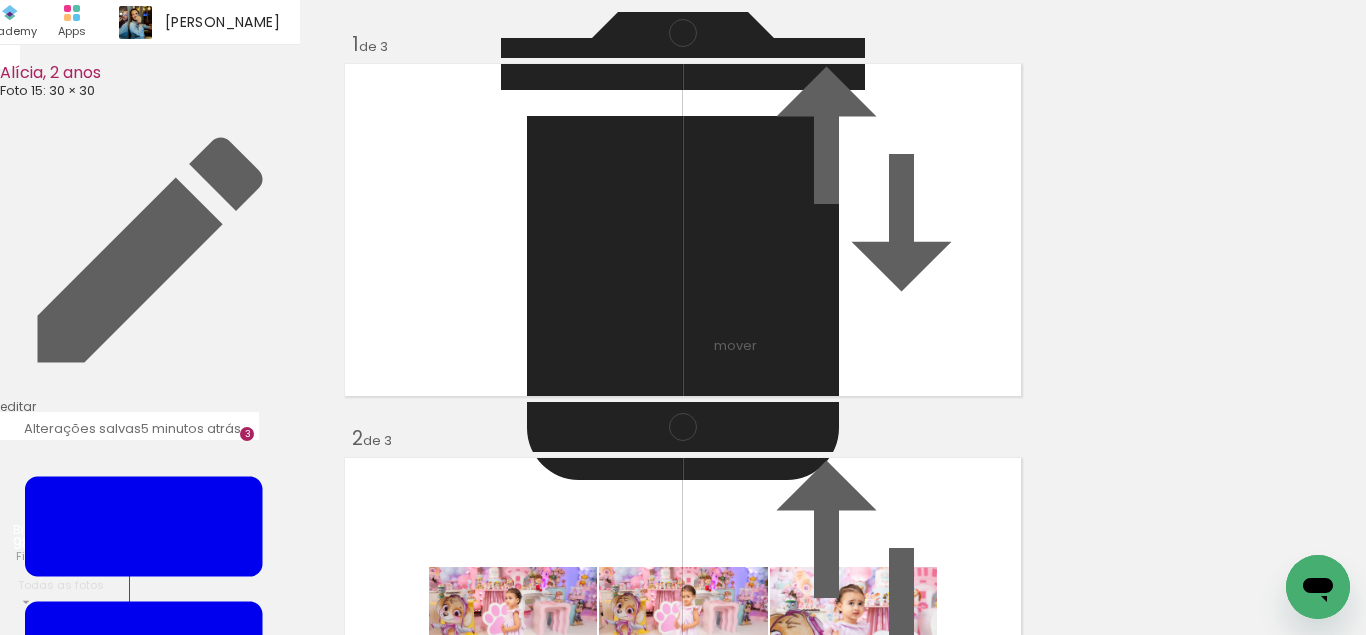 click at bounding box center [617, 1559] 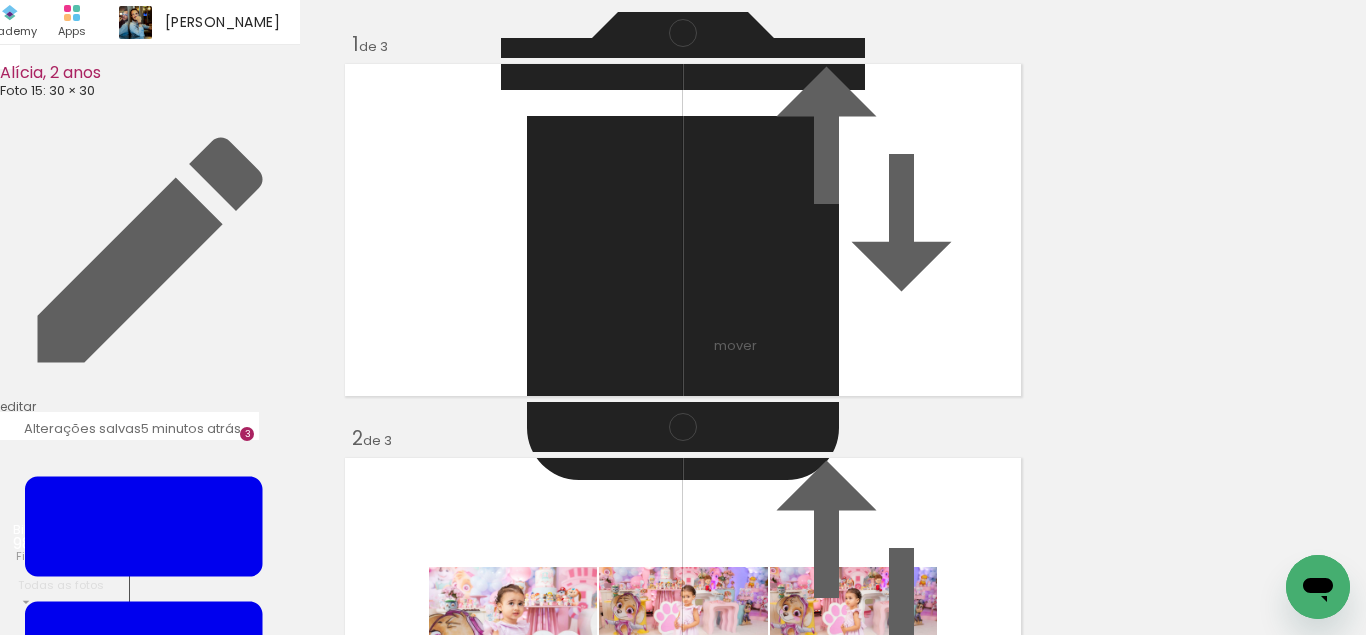 click at bounding box center [617, 1559] 